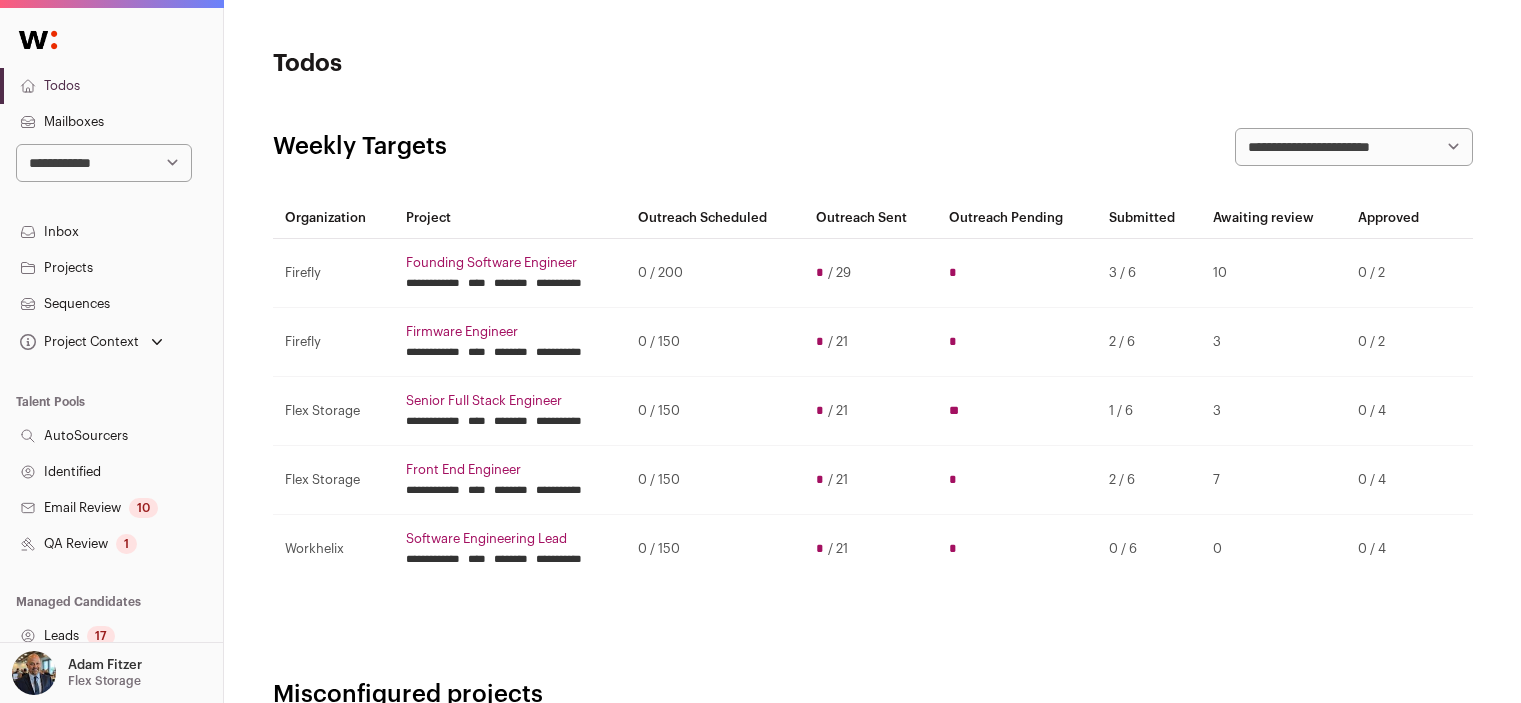 scroll, scrollTop: 0, scrollLeft: 0, axis: both 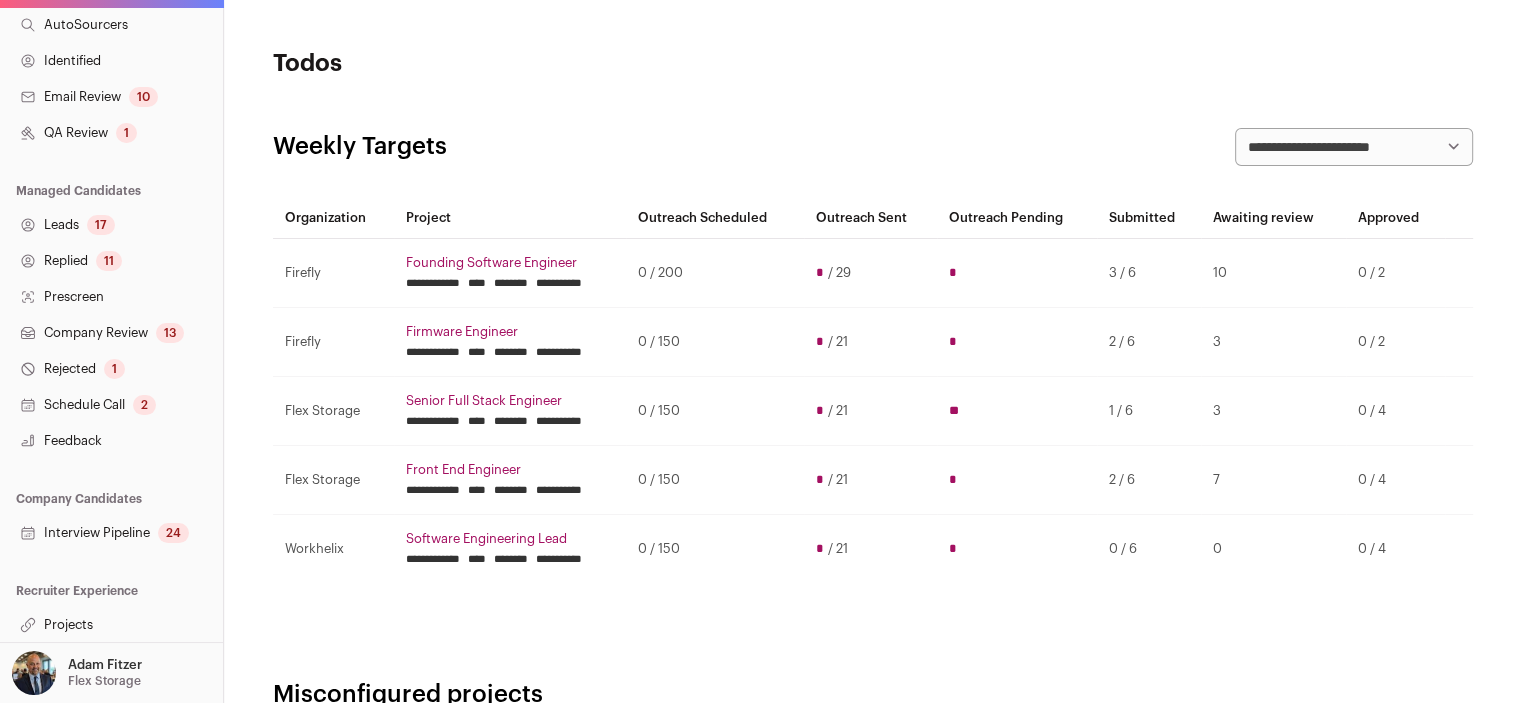 click on "Projects" at bounding box center (111, 625) 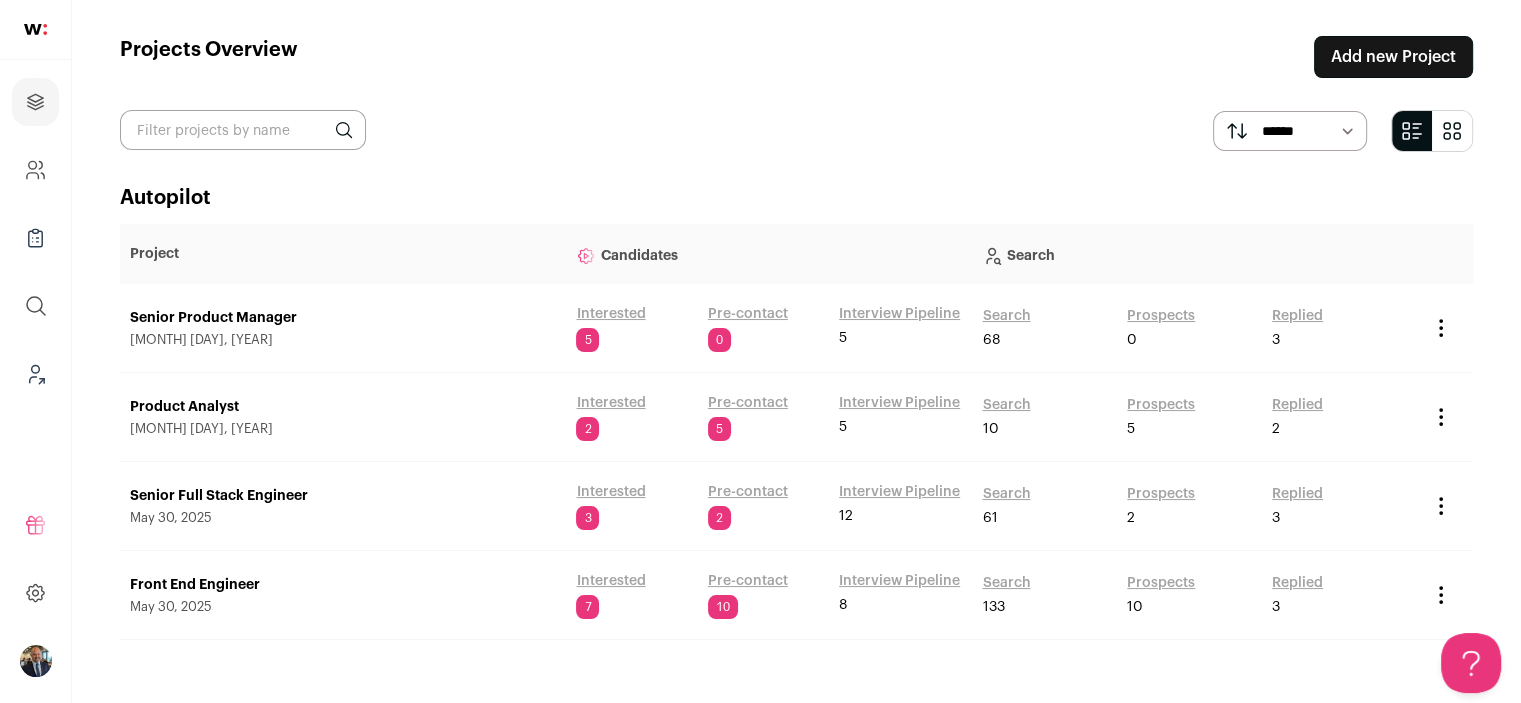 scroll, scrollTop: 0, scrollLeft: 0, axis: both 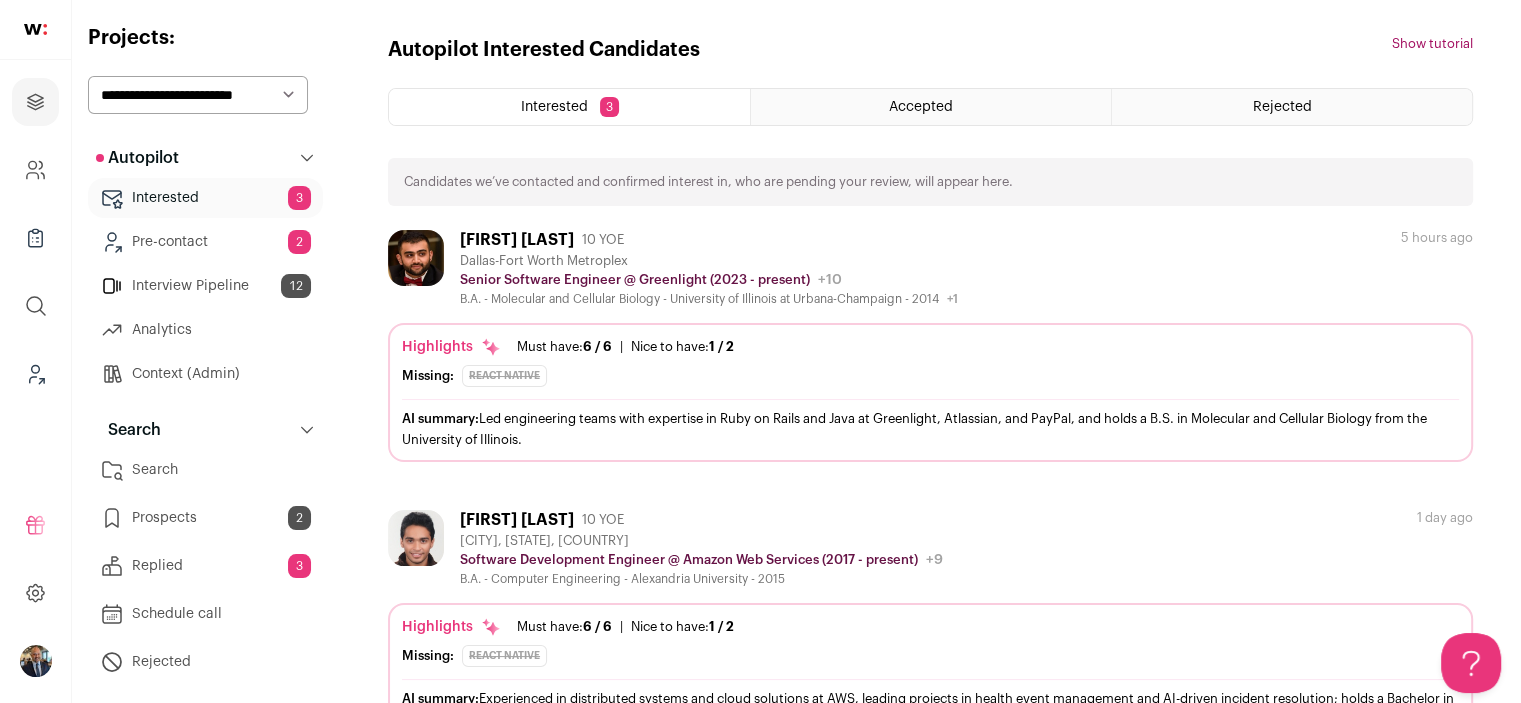 click on "Interview Pipeline
12" at bounding box center (205, 286) 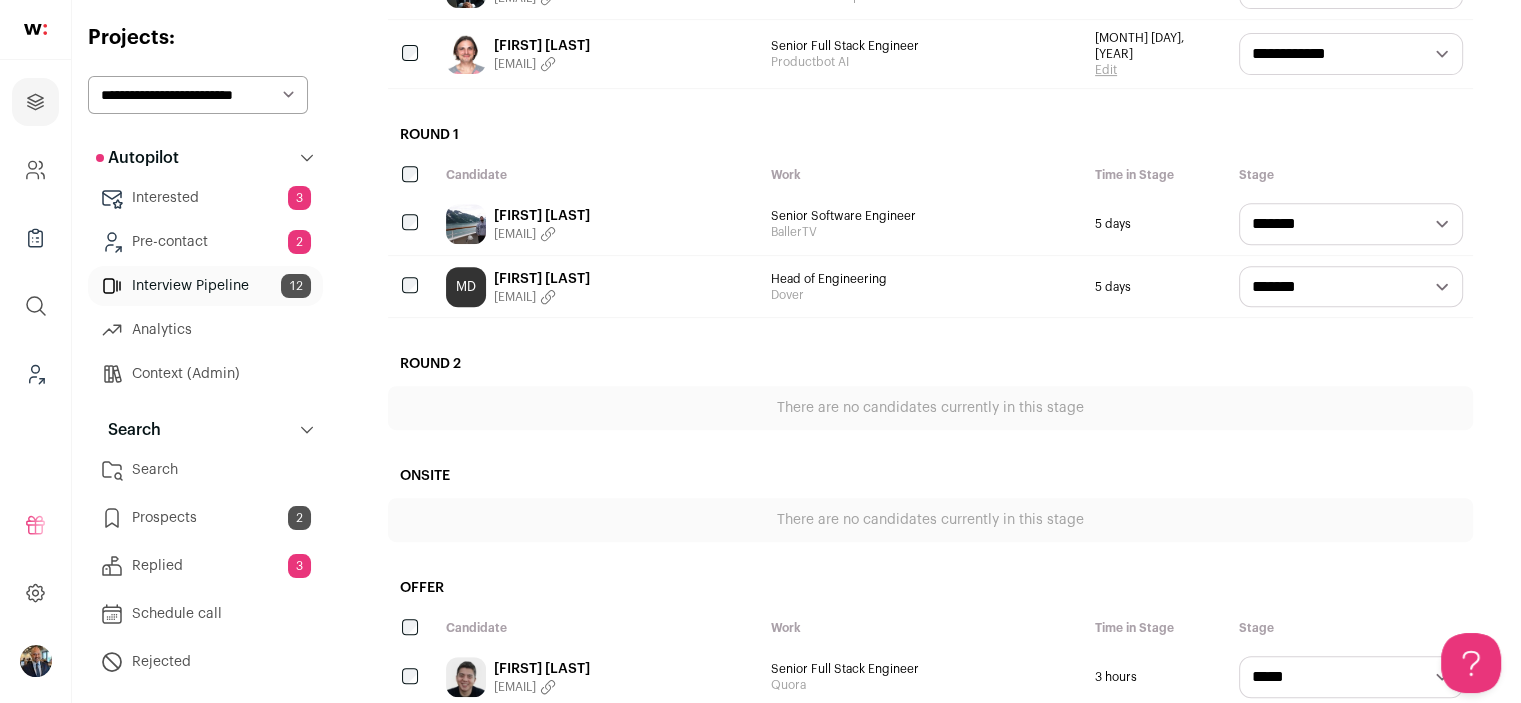 scroll, scrollTop: 900, scrollLeft: 0, axis: vertical 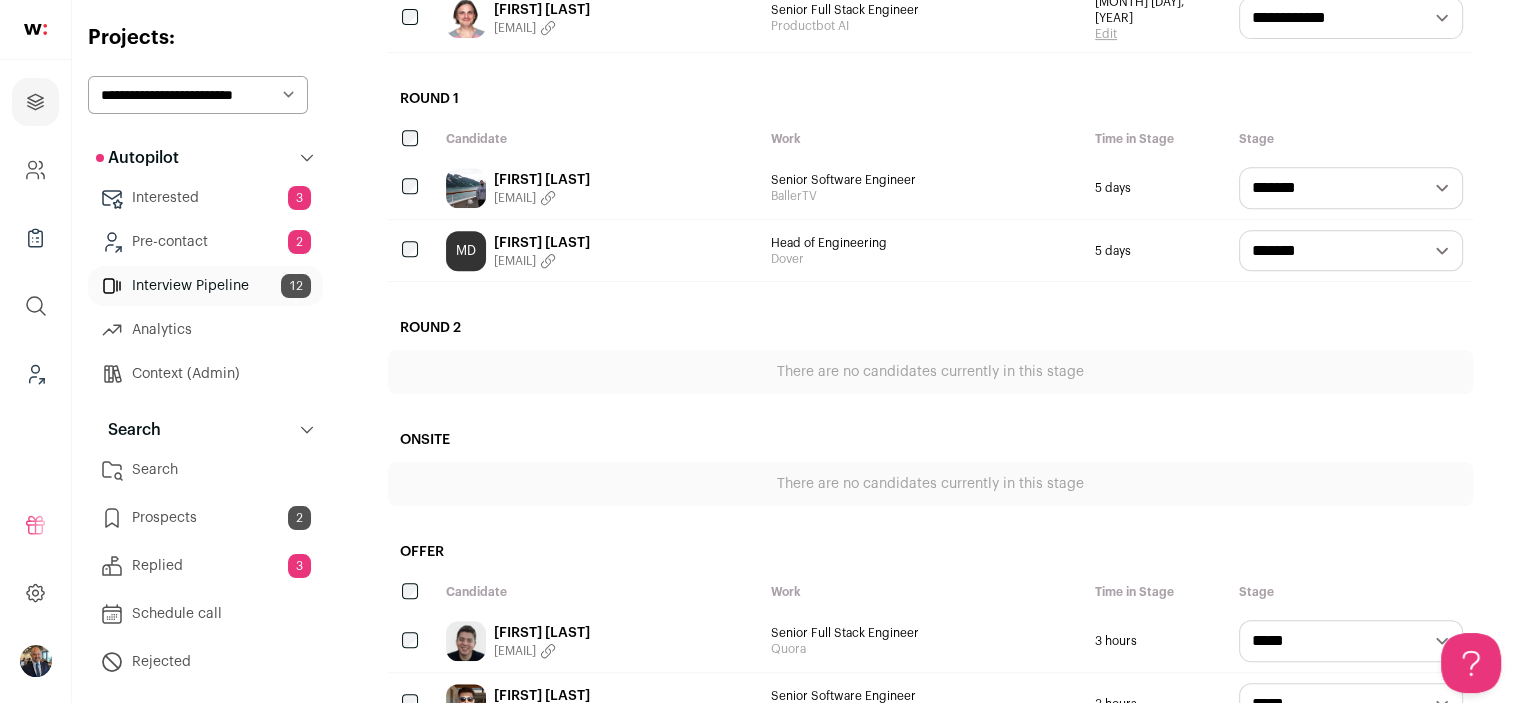 click on "**********" at bounding box center (198, 95) 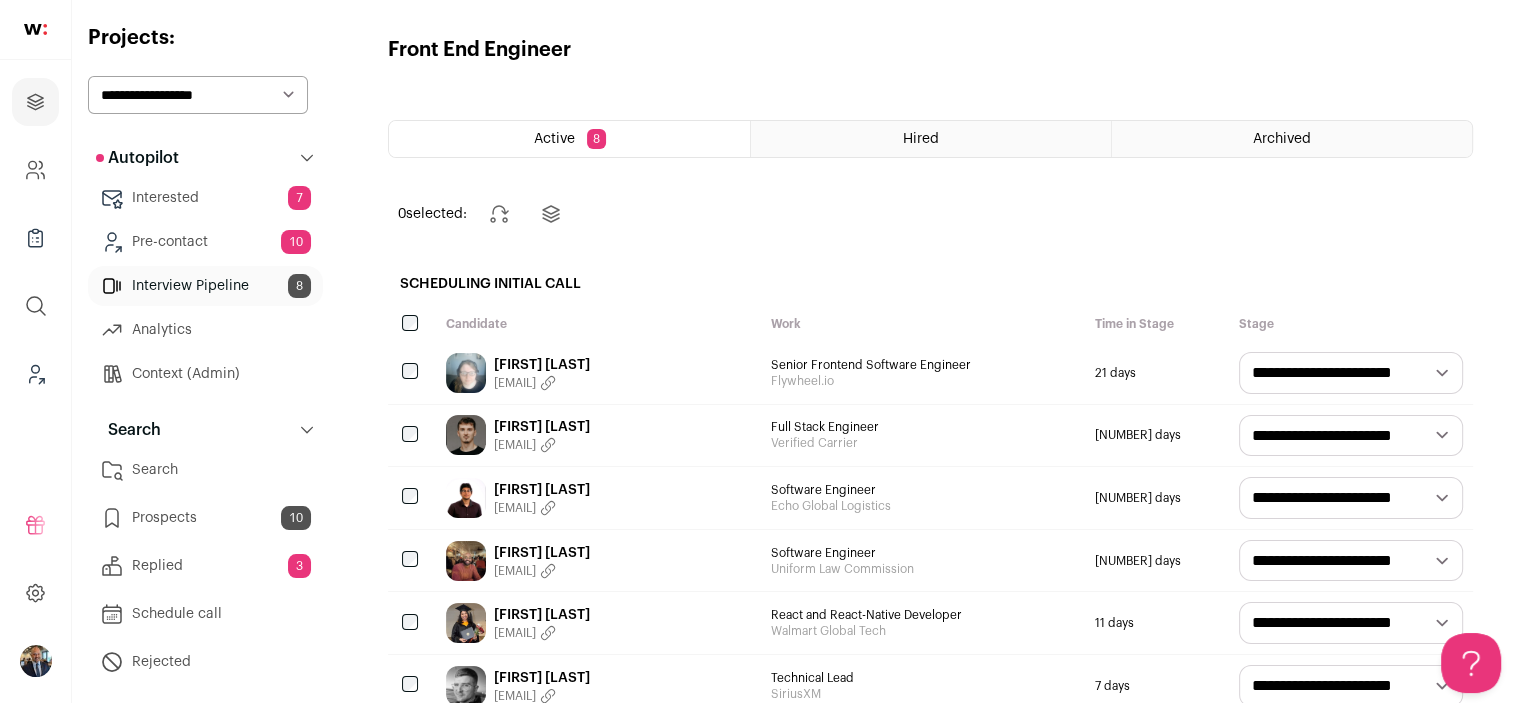 scroll, scrollTop: 0, scrollLeft: 0, axis: both 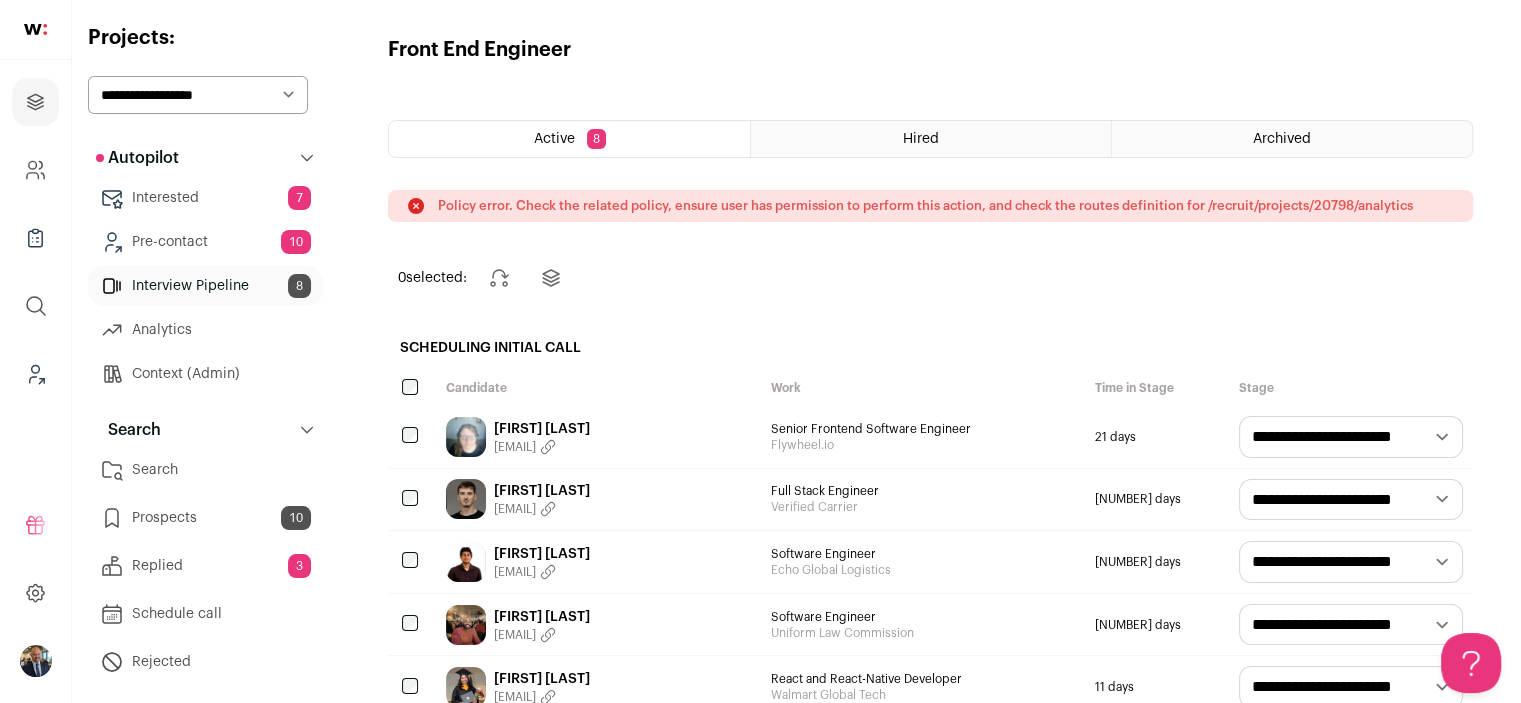 click on "**********" at bounding box center [198, 95] 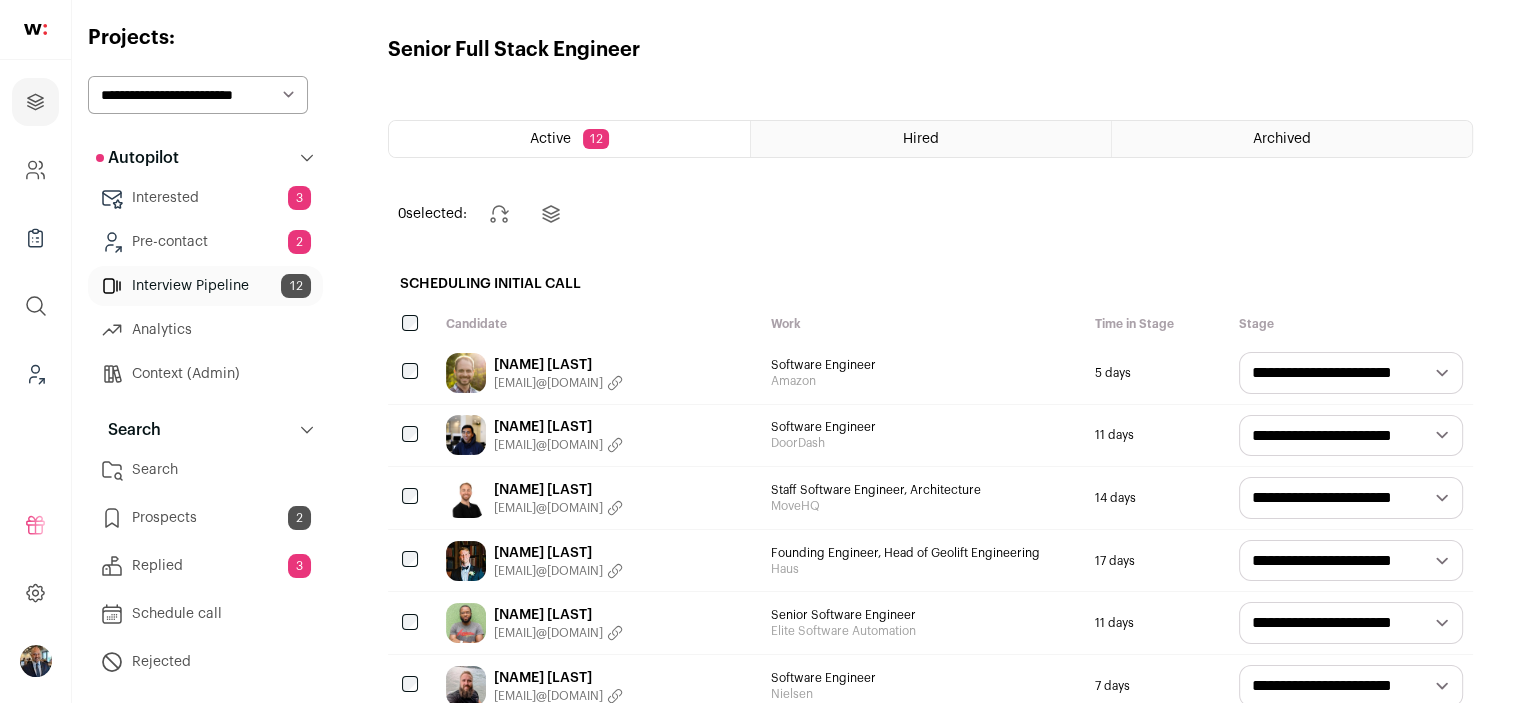 scroll, scrollTop: 0, scrollLeft: 0, axis: both 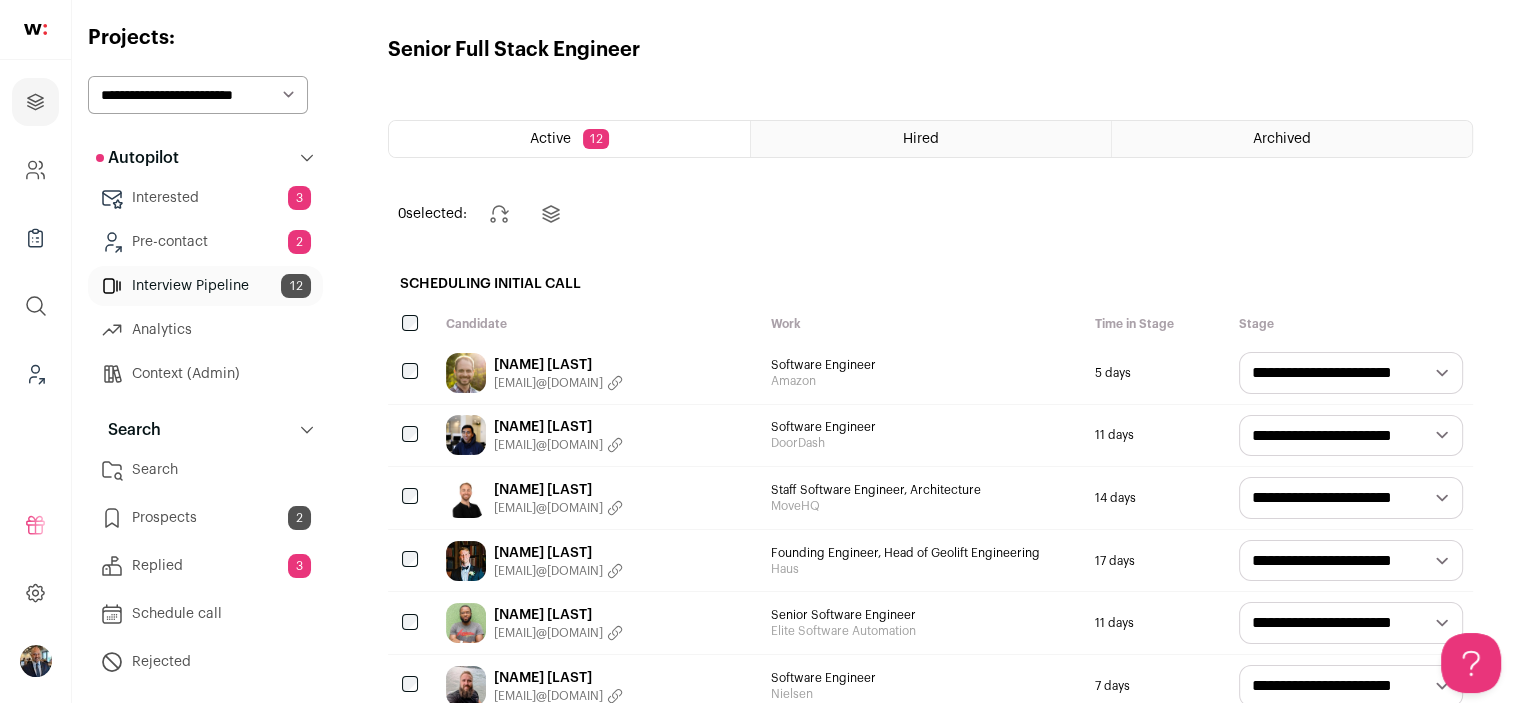 click on "Interview Pipeline
12" at bounding box center (205, 286) 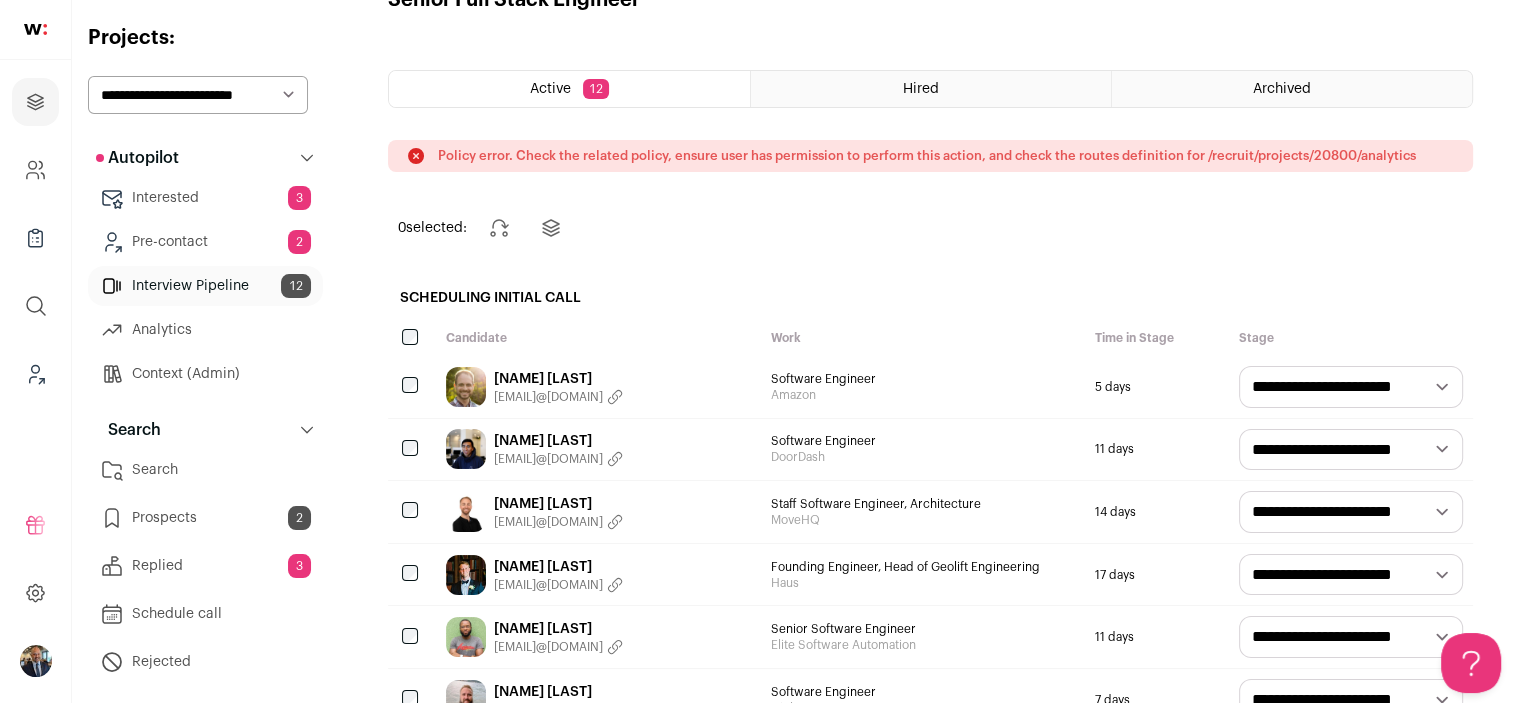 scroll, scrollTop: 0, scrollLeft: 0, axis: both 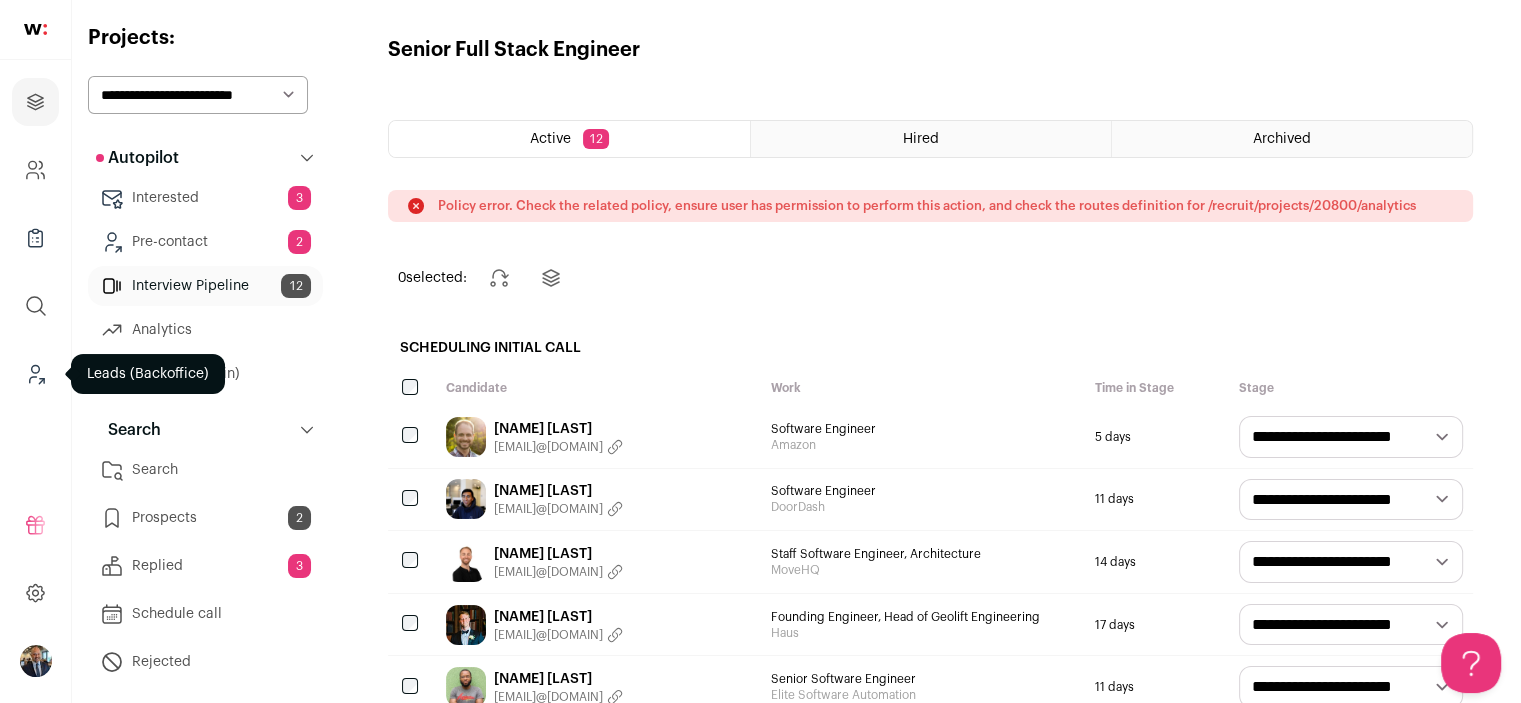 click at bounding box center [35, 374] 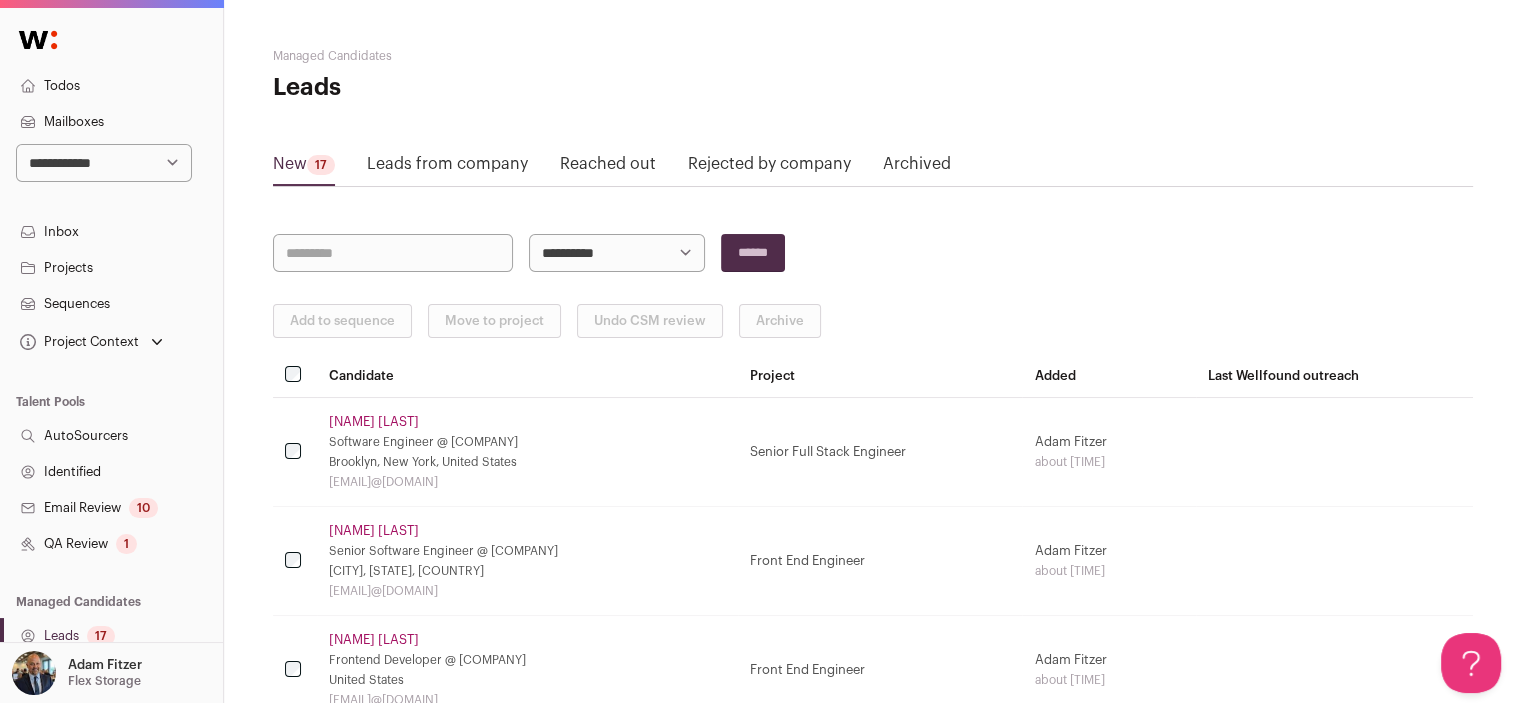 scroll, scrollTop: 0, scrollLeft: 0, axis: both 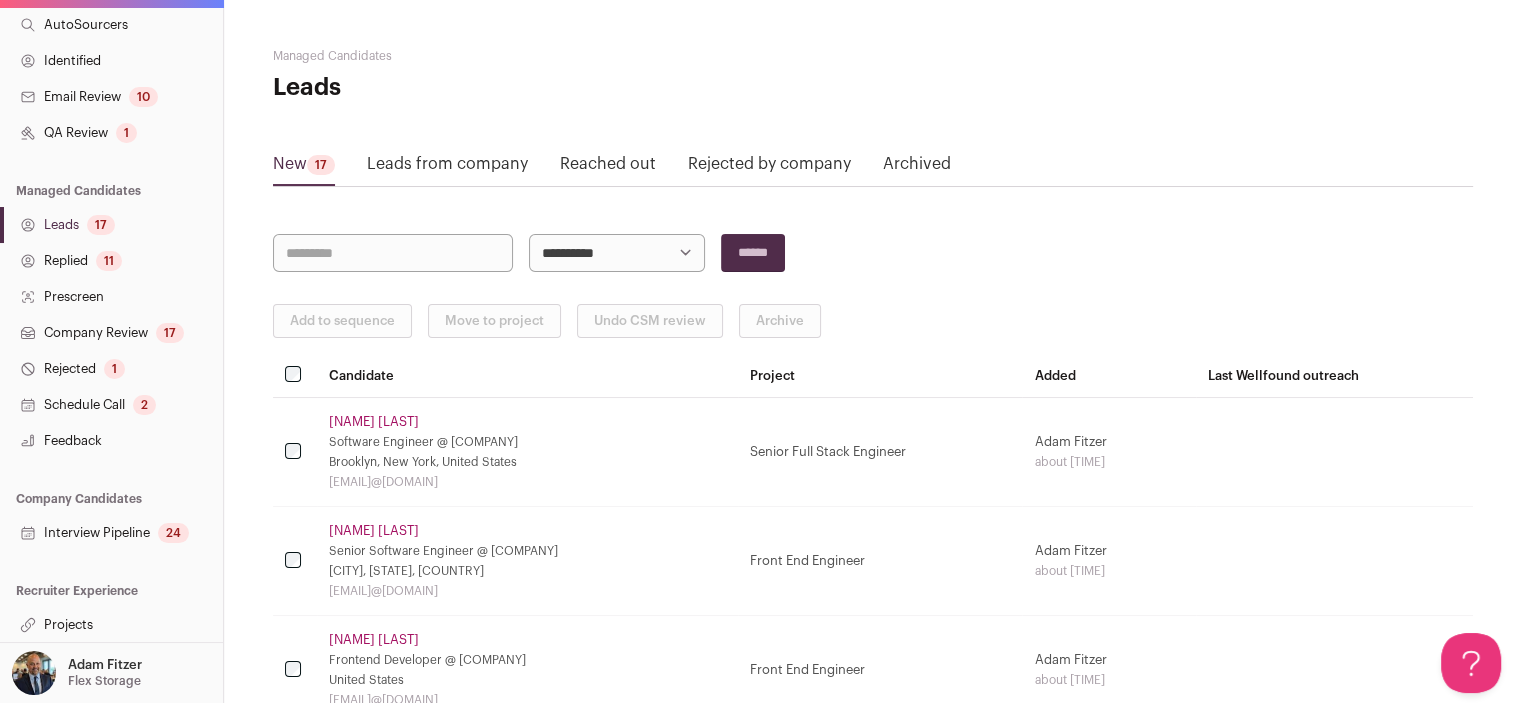 click on "Interview Pipeline
24" at bounding box center (111, 533) 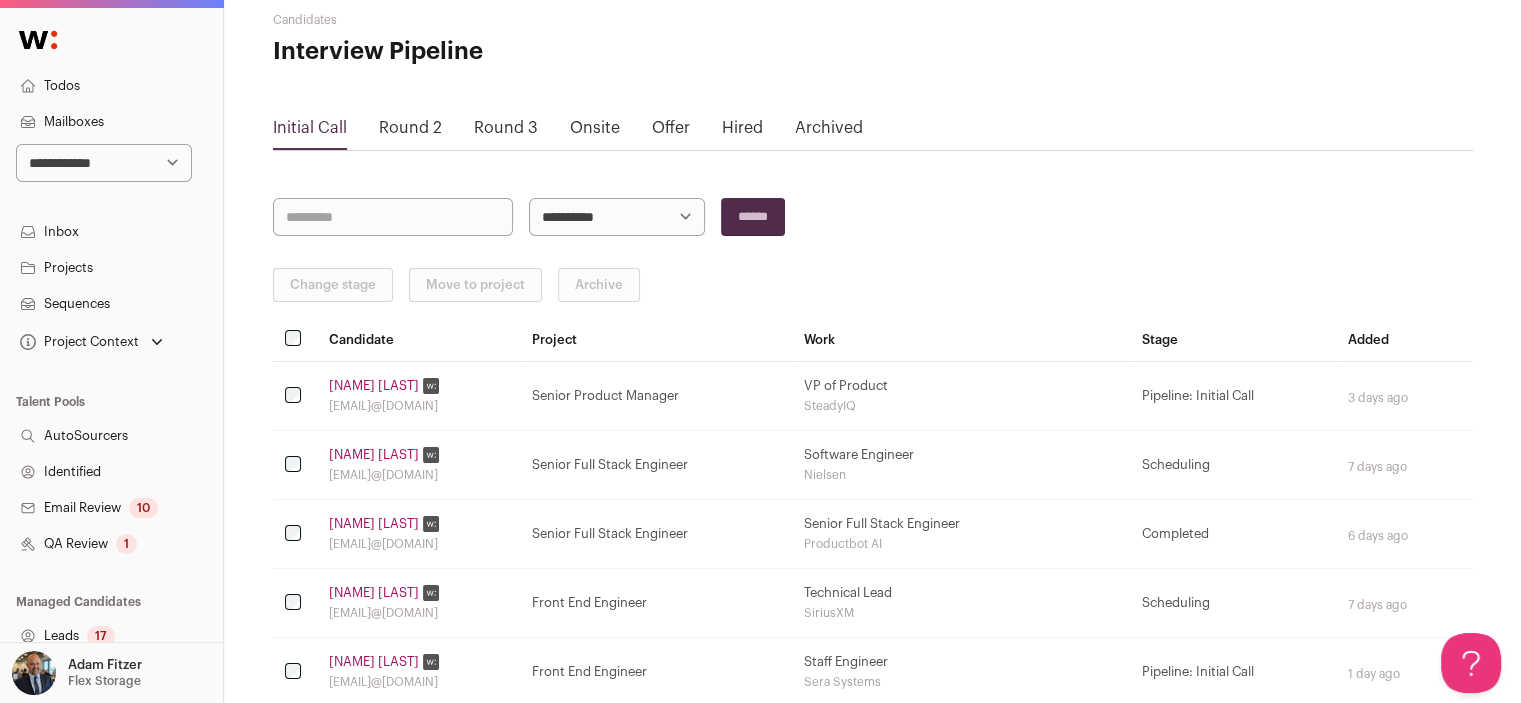scroll, scrollTop: 0, scrollLeft: 0, axis: both 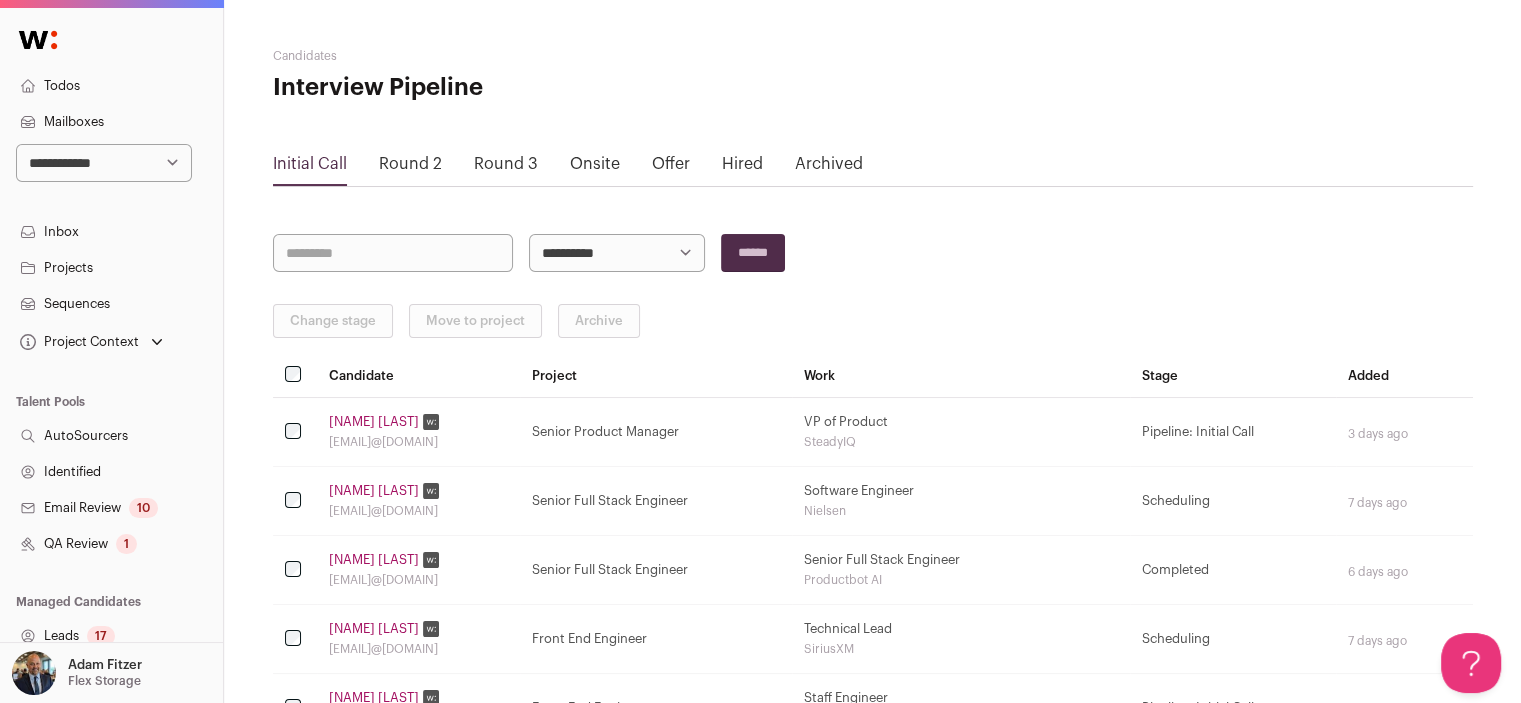 click on "Round 2" at bounding box center [410, 164] 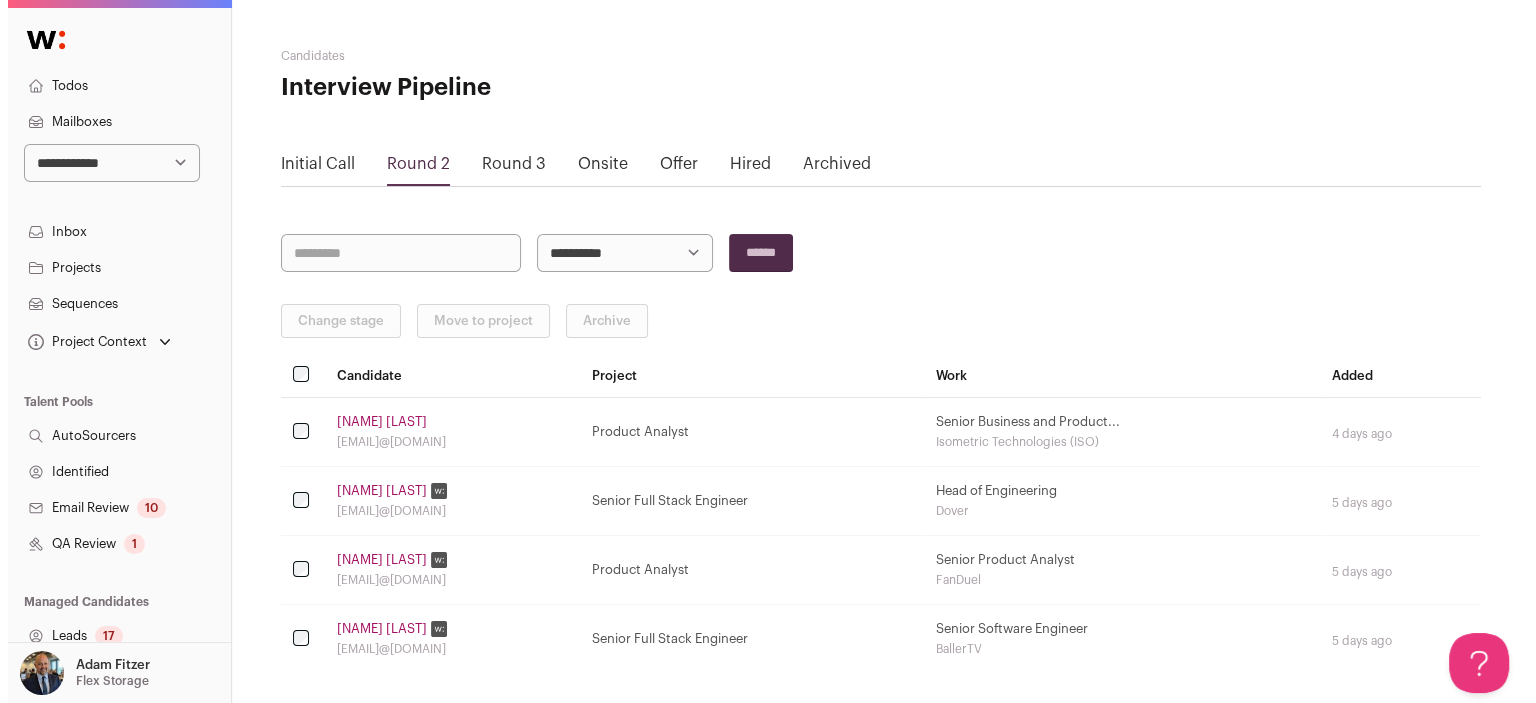 scroll, scrollTop: 0, scrollLeft: 0, axis: both 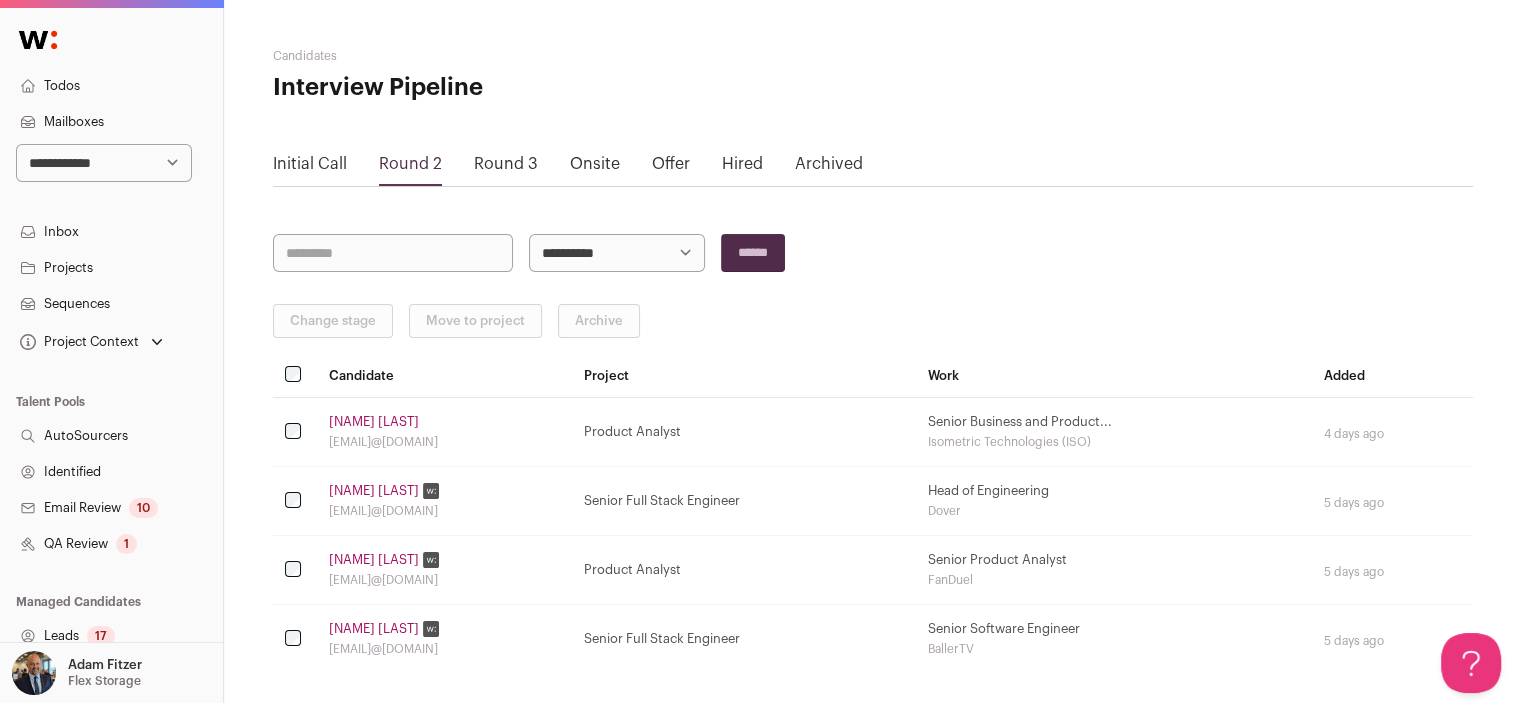click on "Round 3" at bounding box center (506, 164) 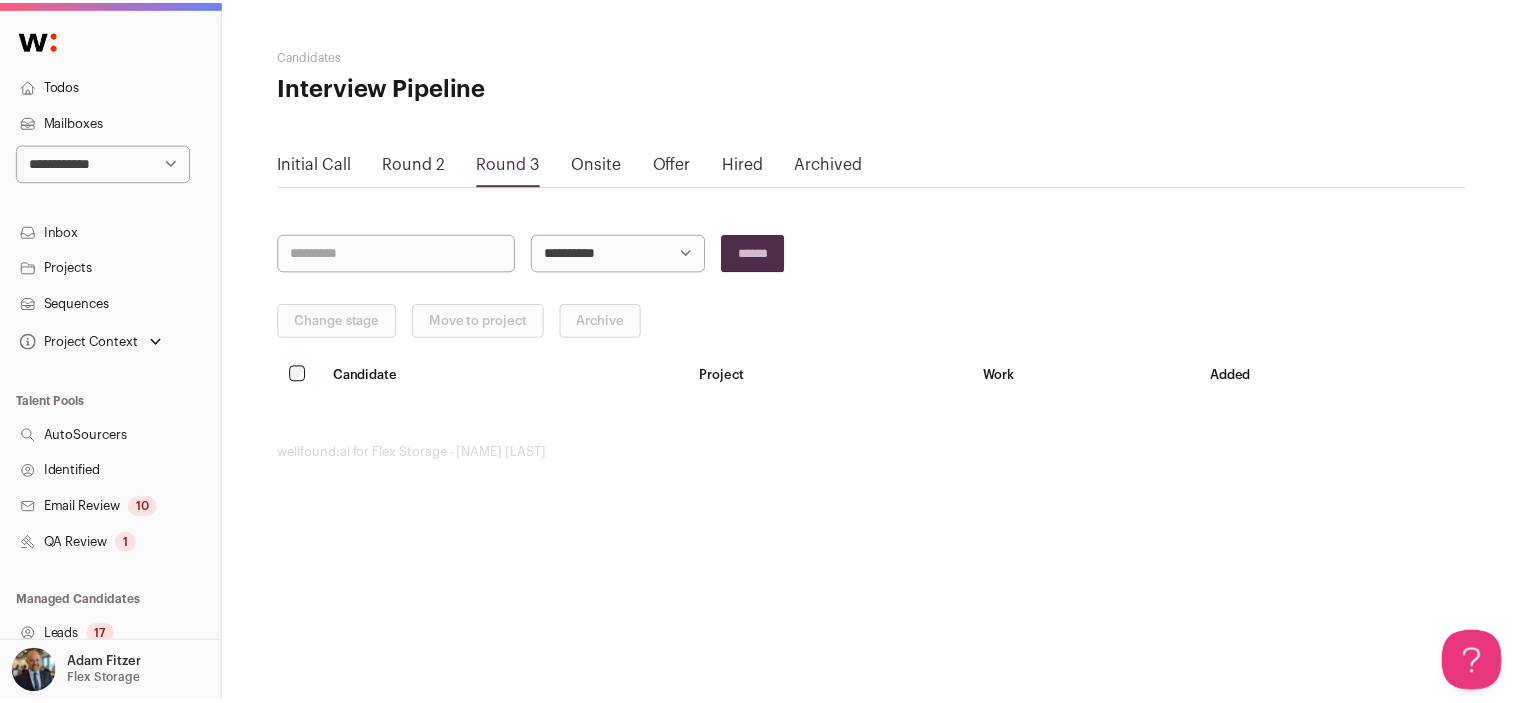 scroll, scrollTop: 0, scrollLeft: 0, axis: both 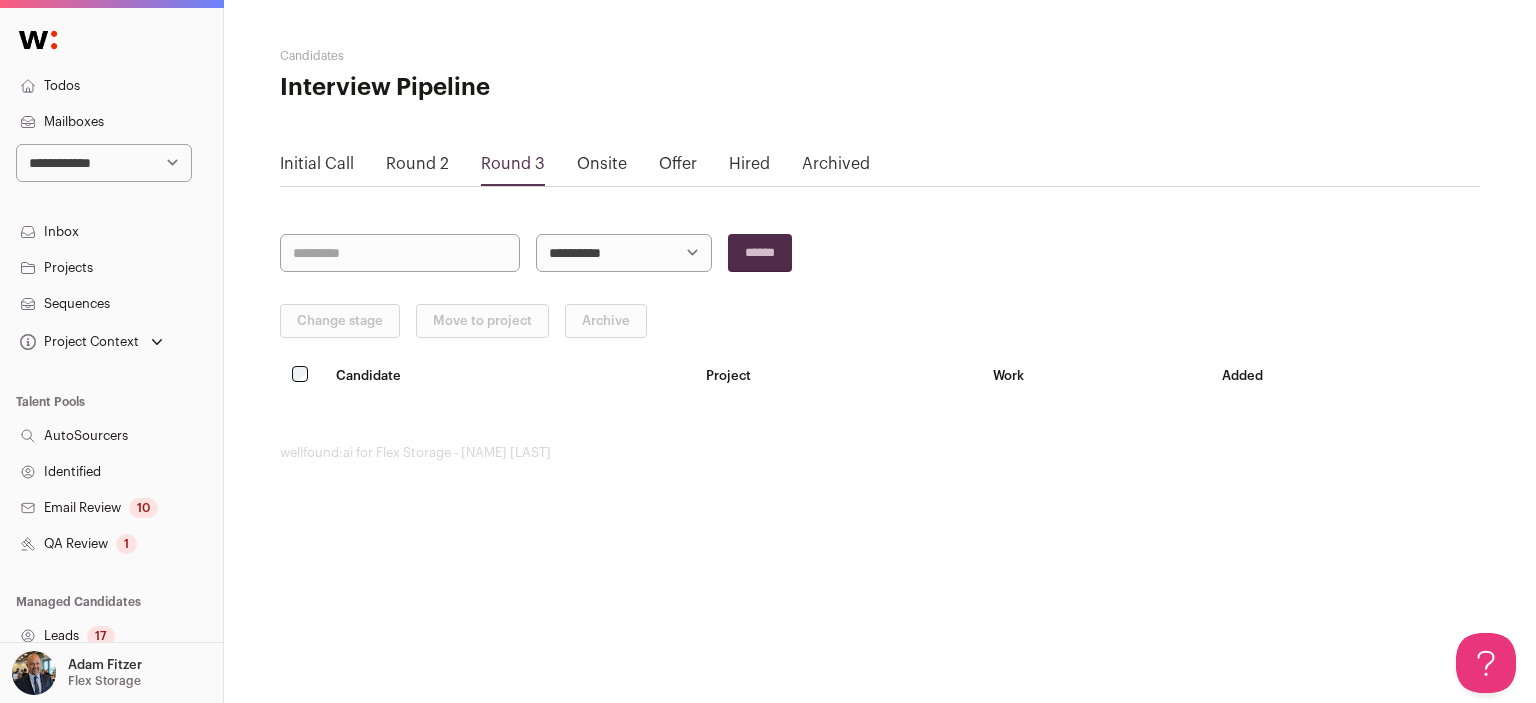 click on "Round 2" at bounding box center (417, 164) 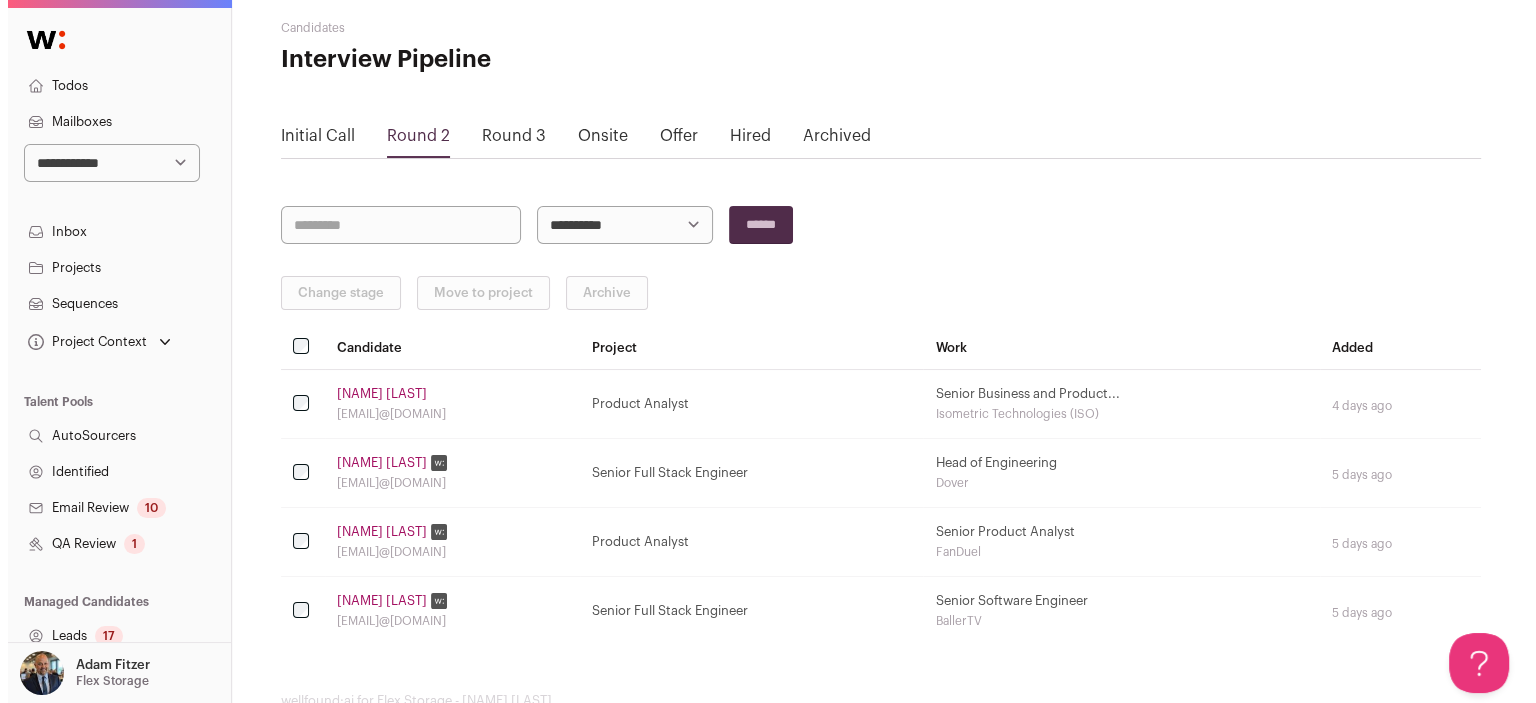 scroll, scrollTop: 0, scrollLeft: 0, axis: both 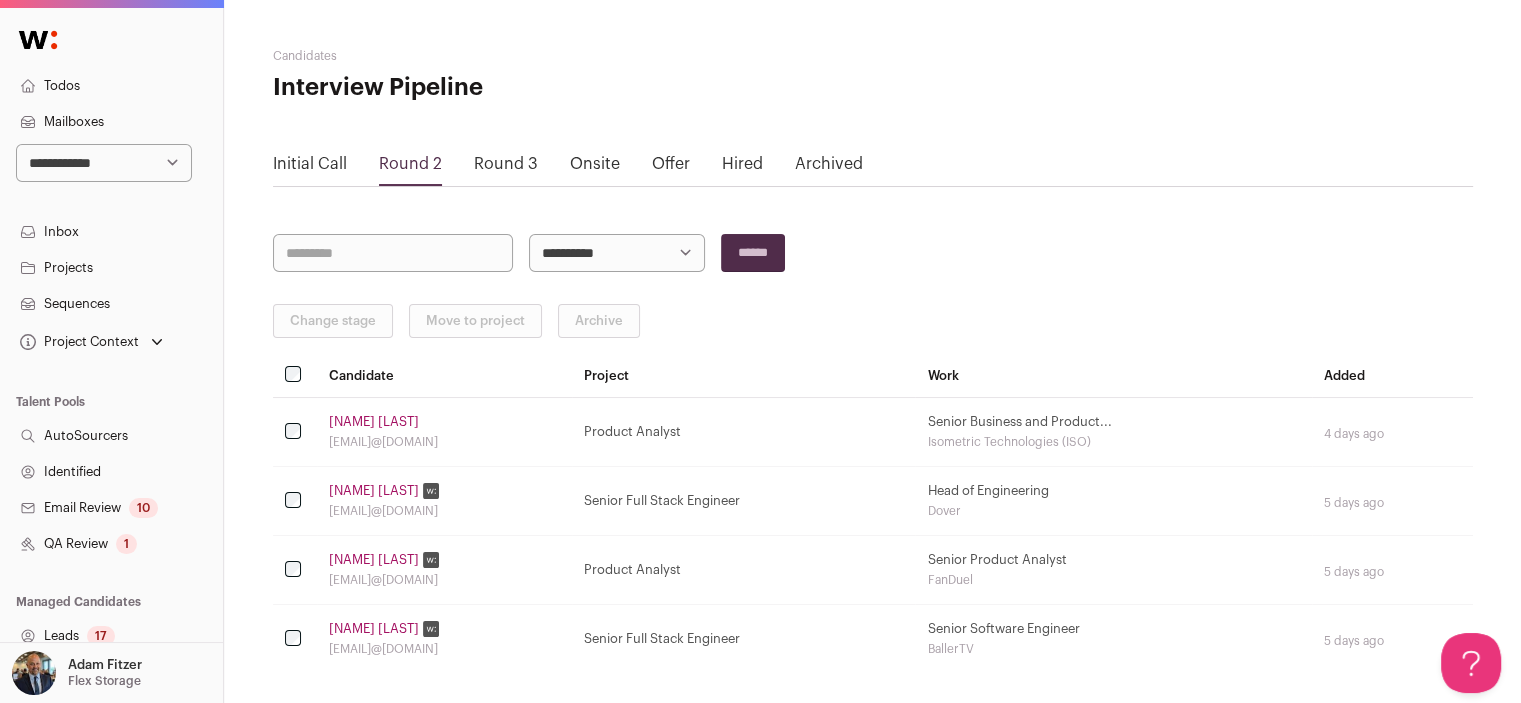 click on "Offer" at bounding box center [671, 164] 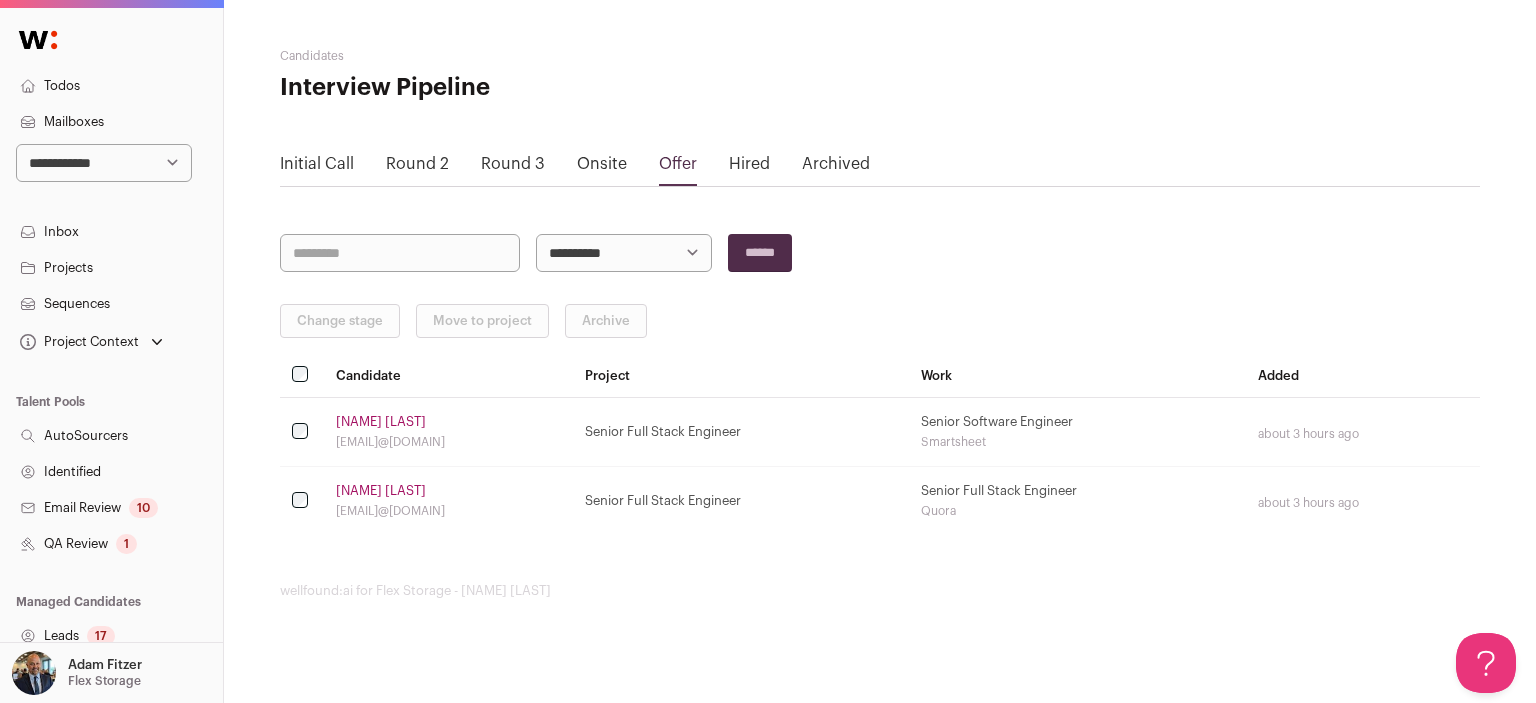 scroll, scrollTop: 0, scrollLeft: 0, axis: both 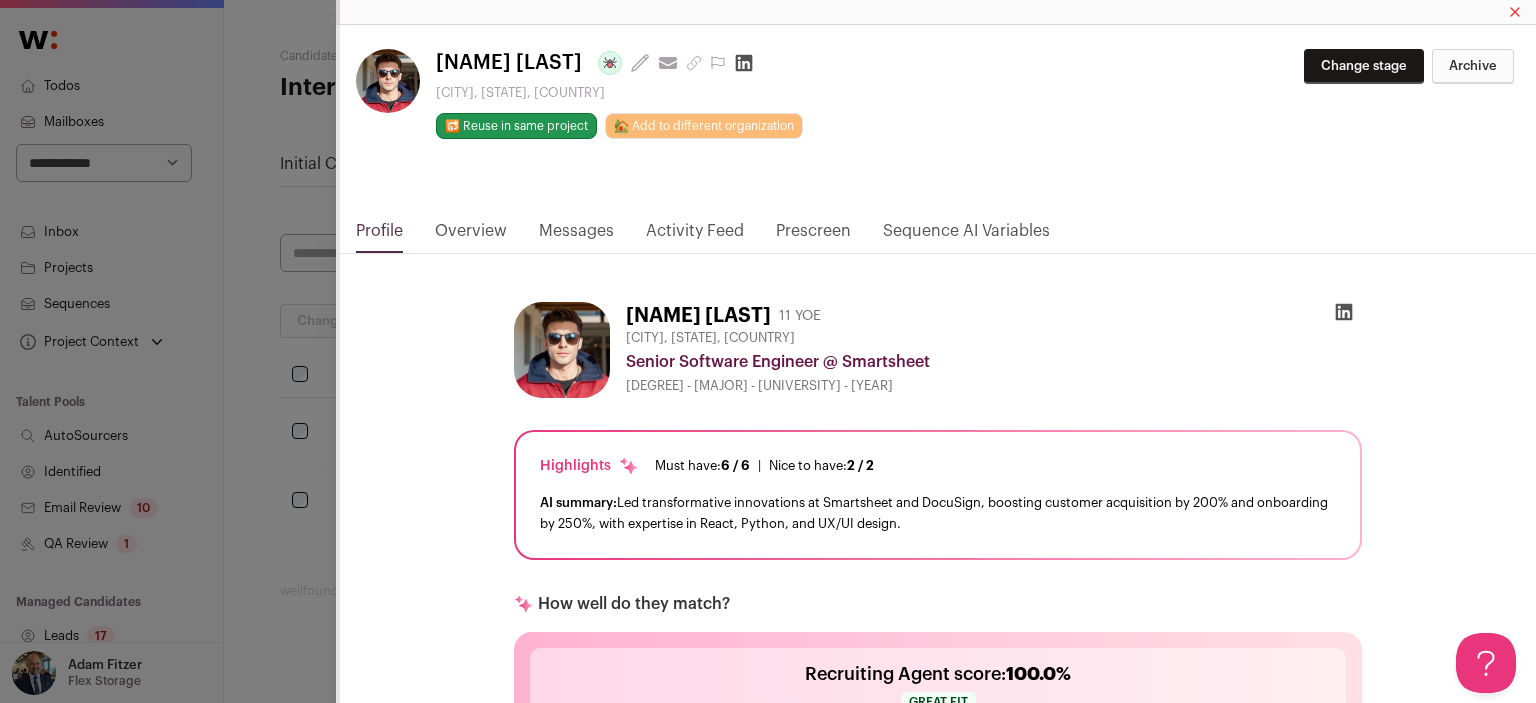click at bounding box center (1515, 12) 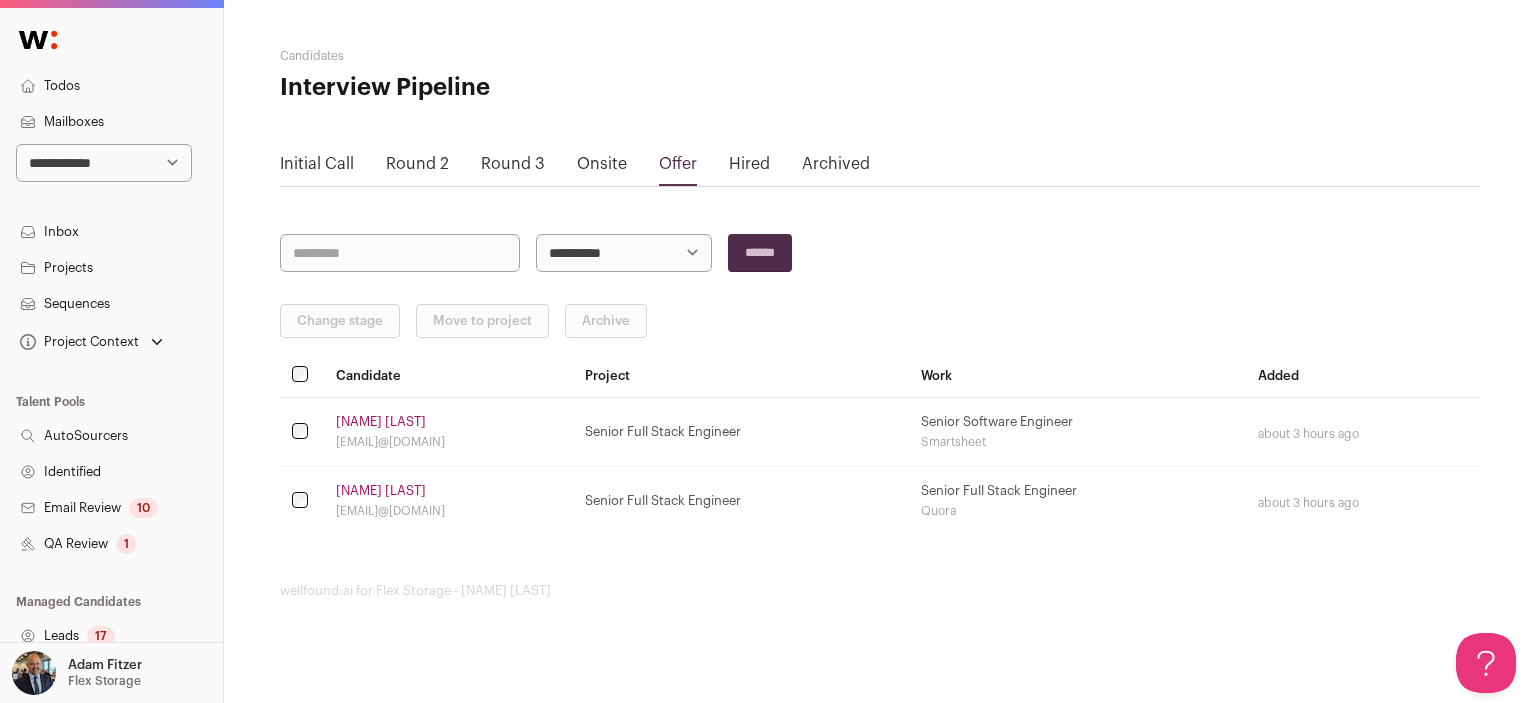 click on "[NAME] [LAST]" at bounding box center [381, 491] 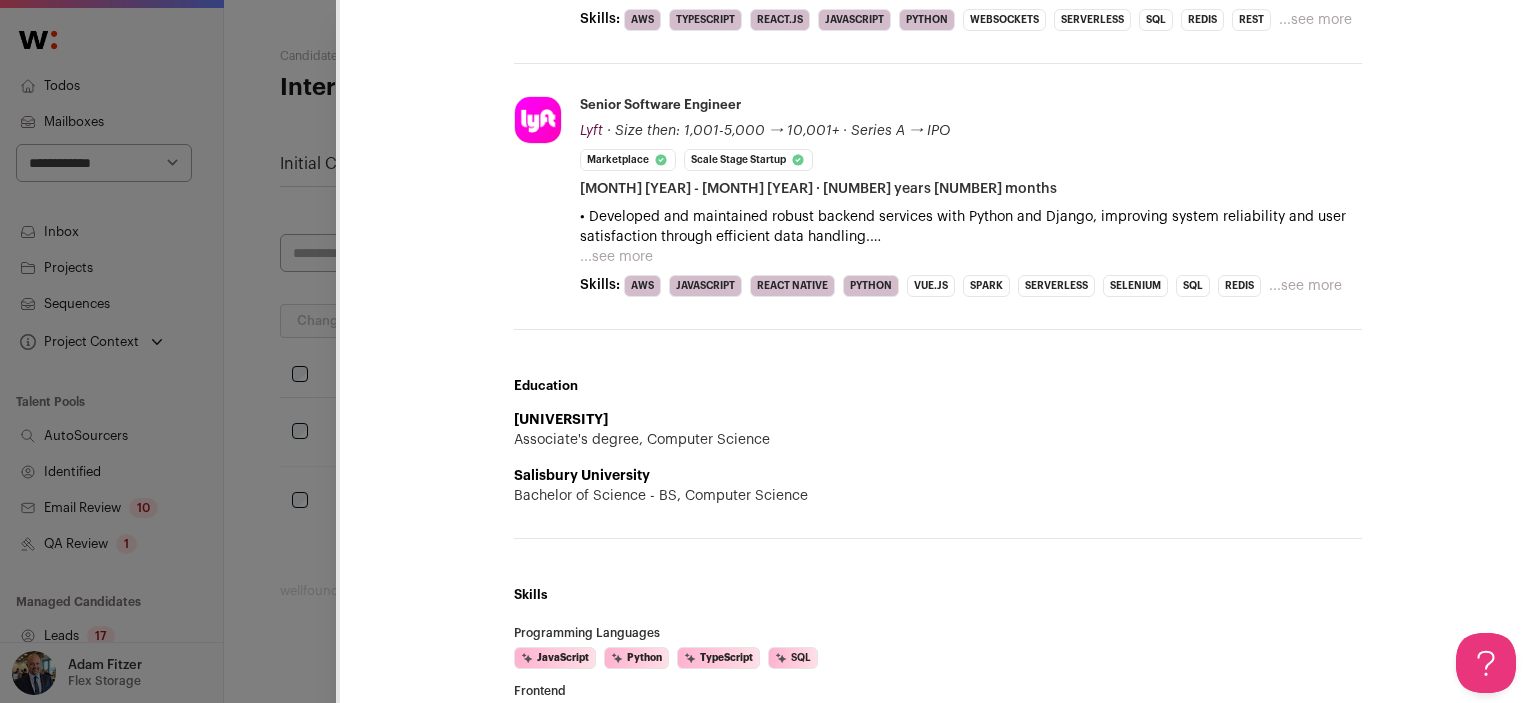 scroll, scrollTop: 1300, scrollLeft: 0, axis: vertical 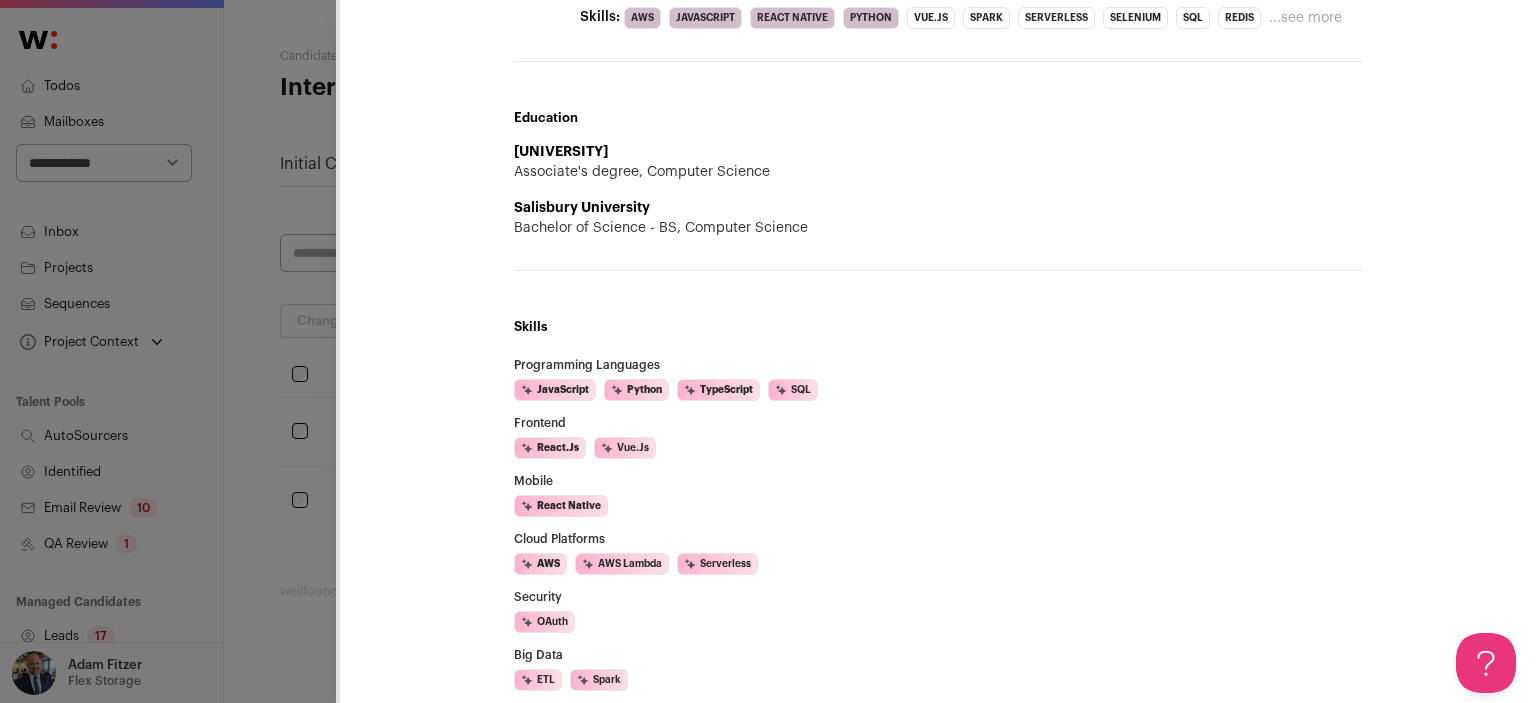 click on "**********" at bounding box center [768, 351] 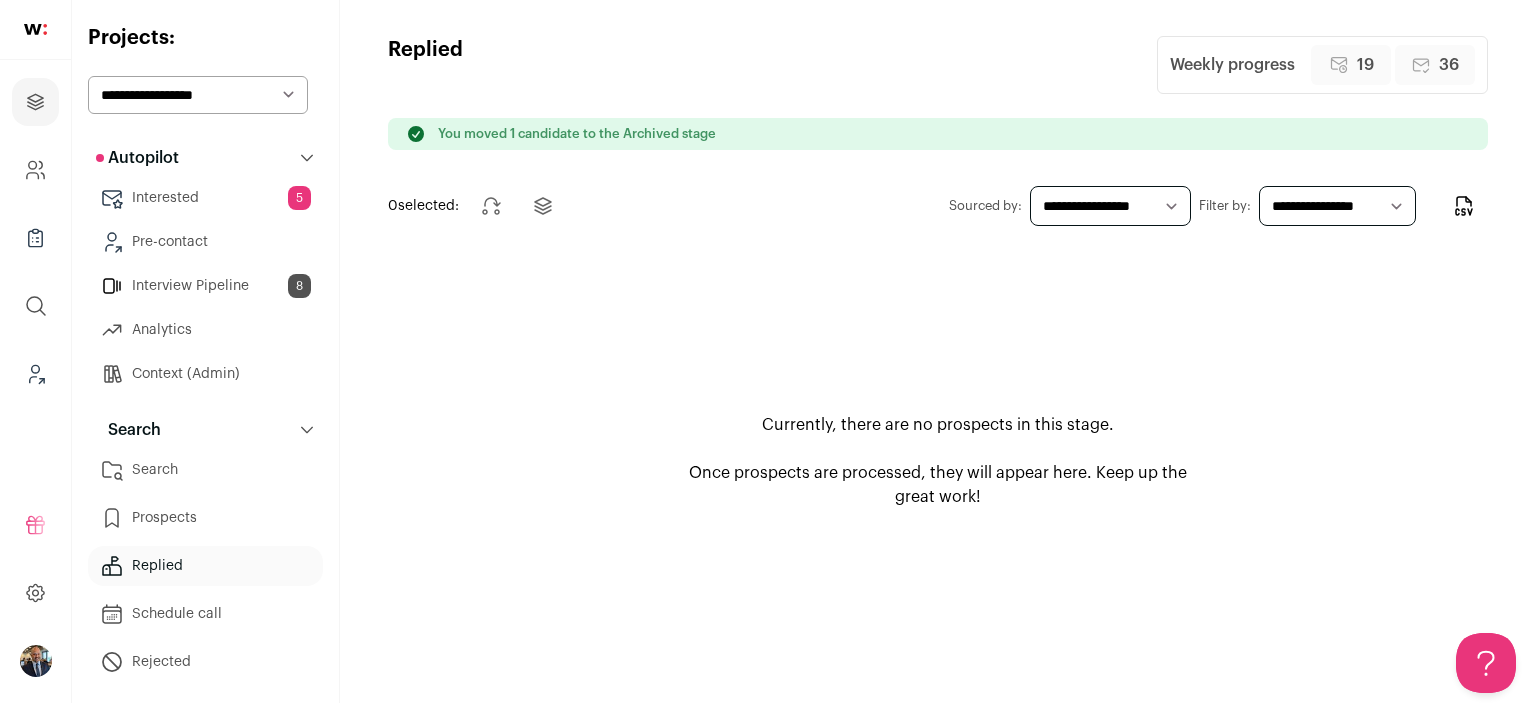scroll, scrollTop: 0, scrollLeft: 0, axis: both 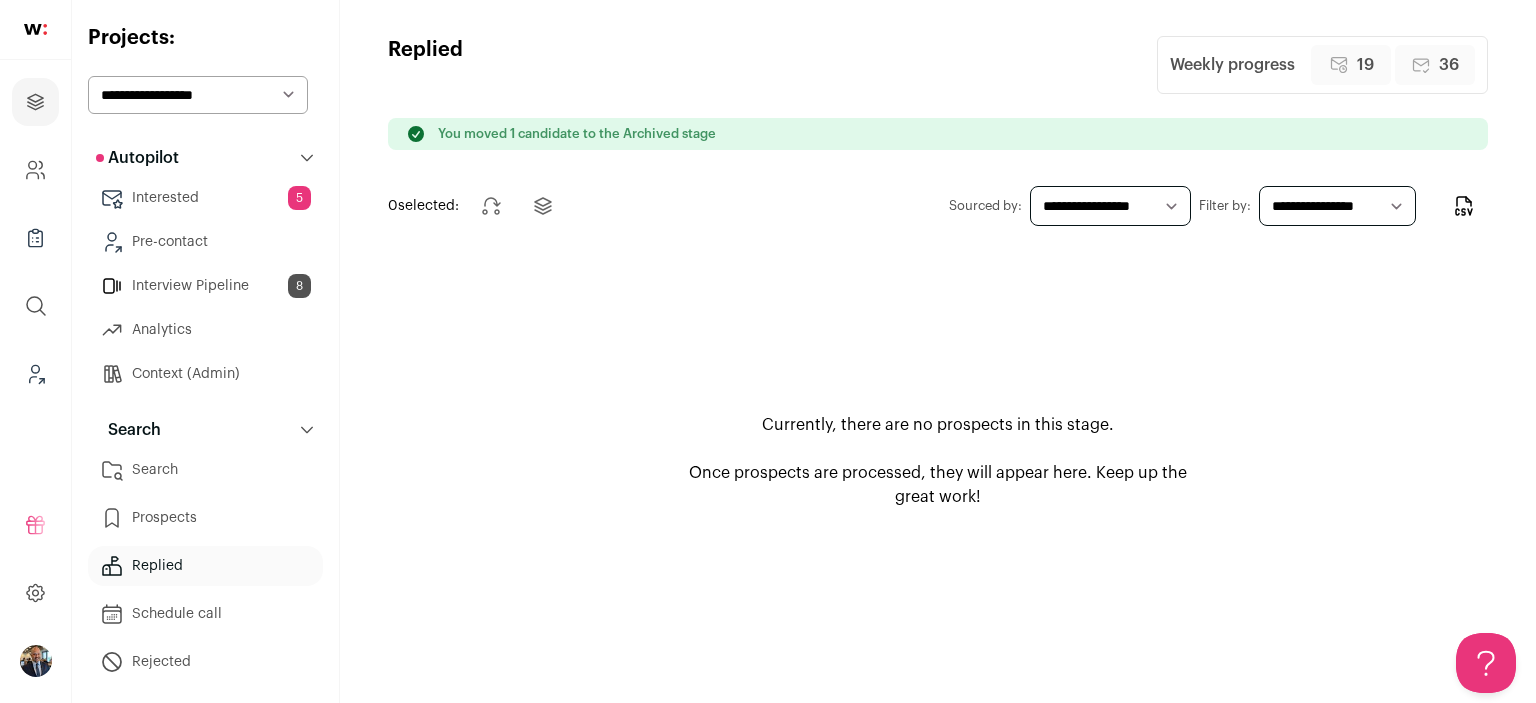 click on "**********" at bounding box center [206, 351] 